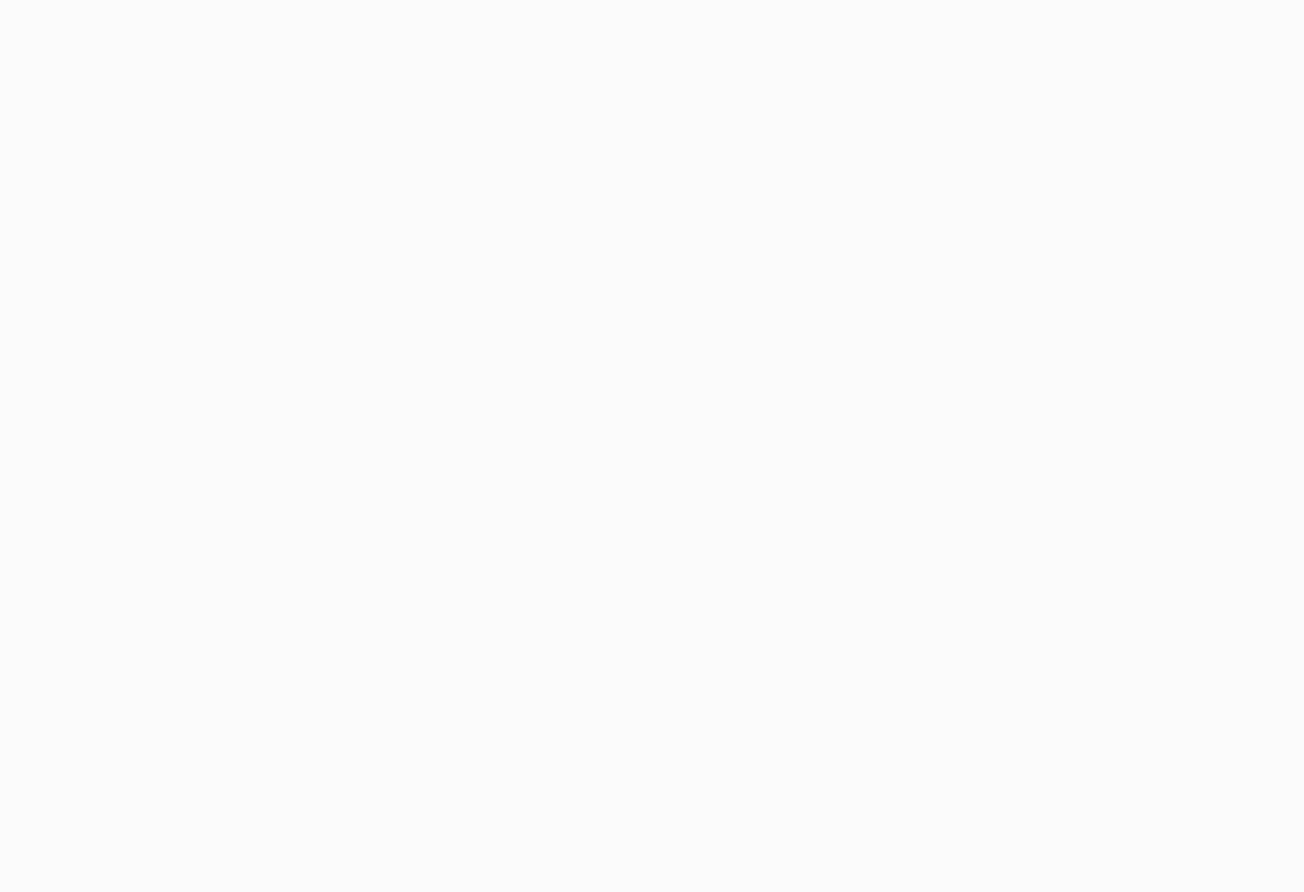 scroll, scrollTop: 0, scrollLeft: 0, axis: both 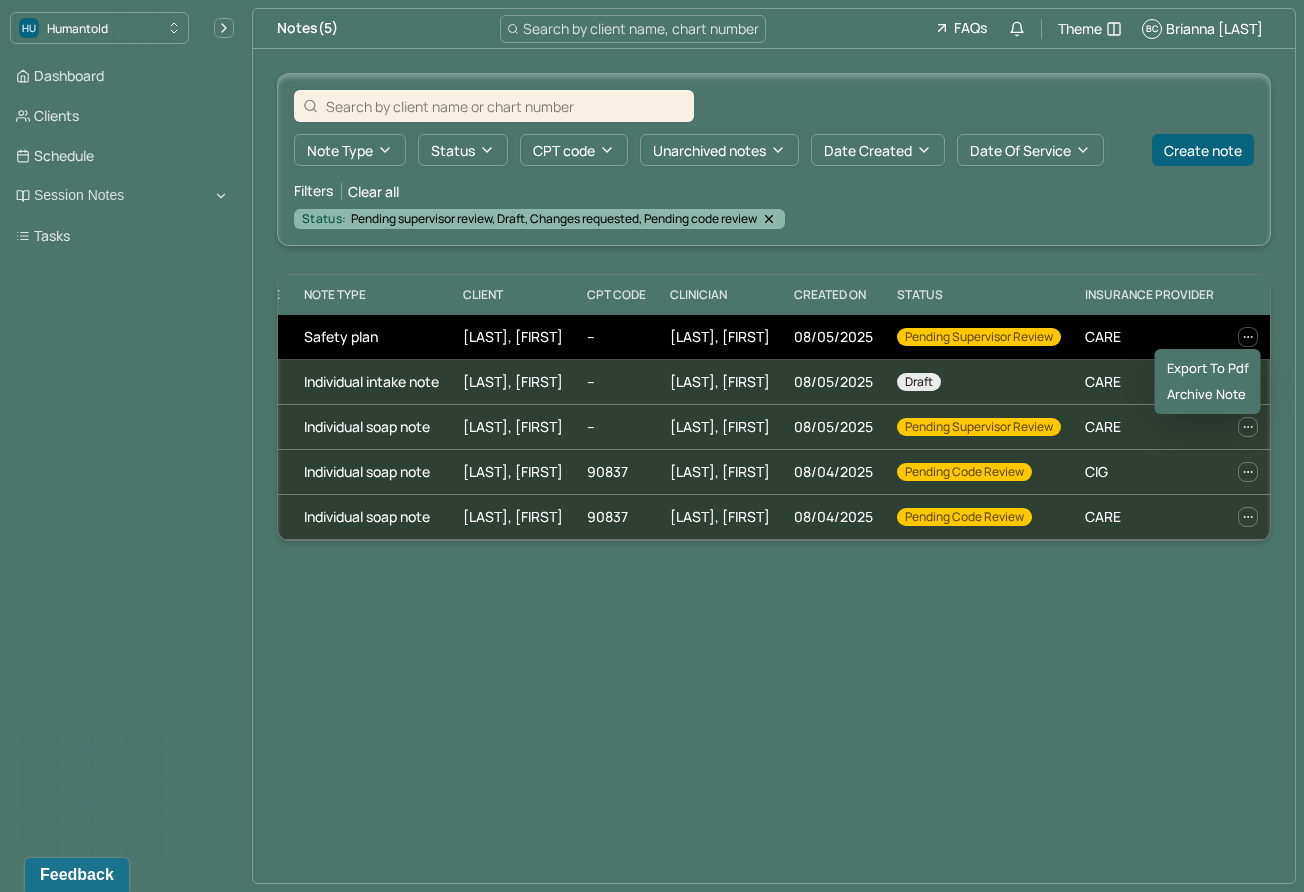 click 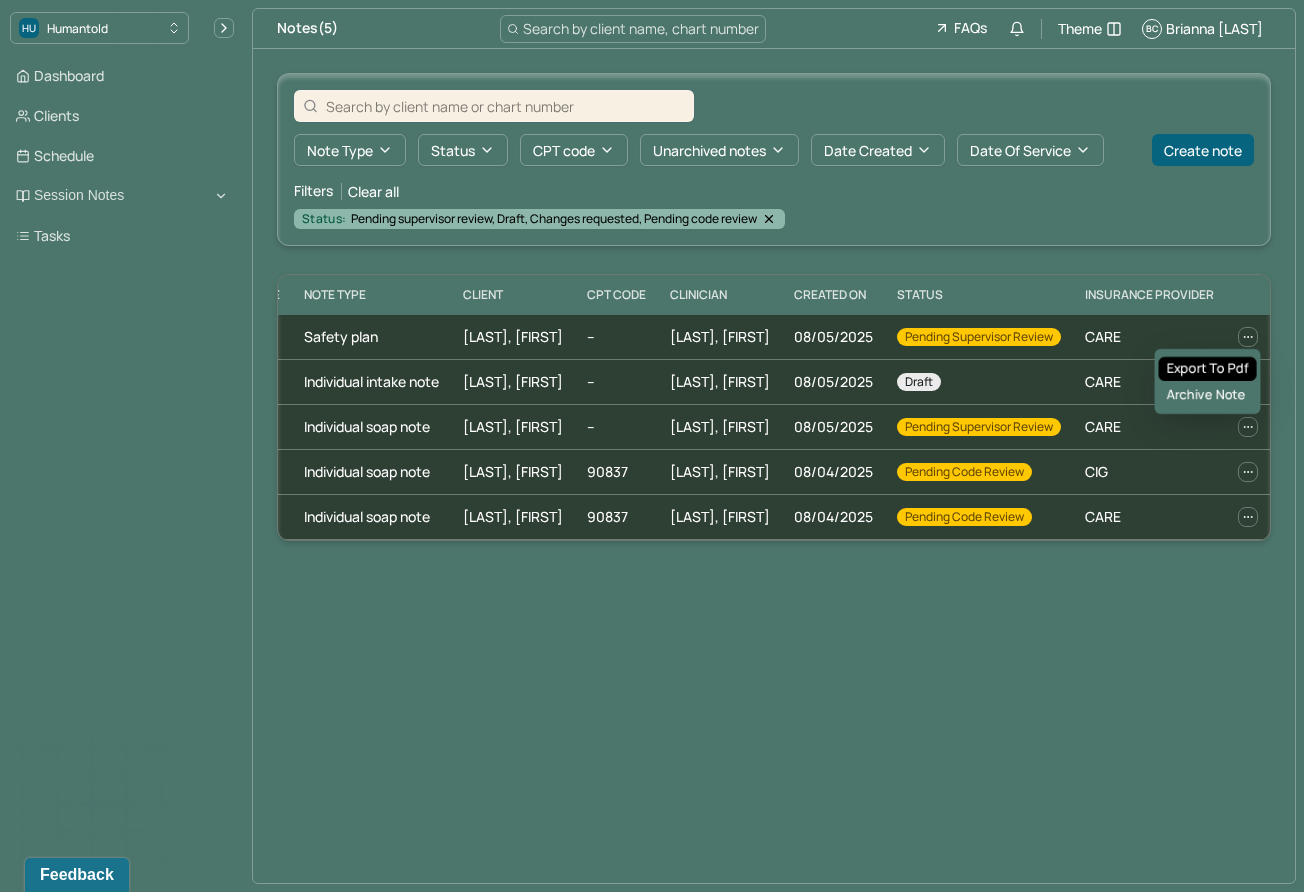 click on "Export to pdf" at bounding box center [1208, 369] 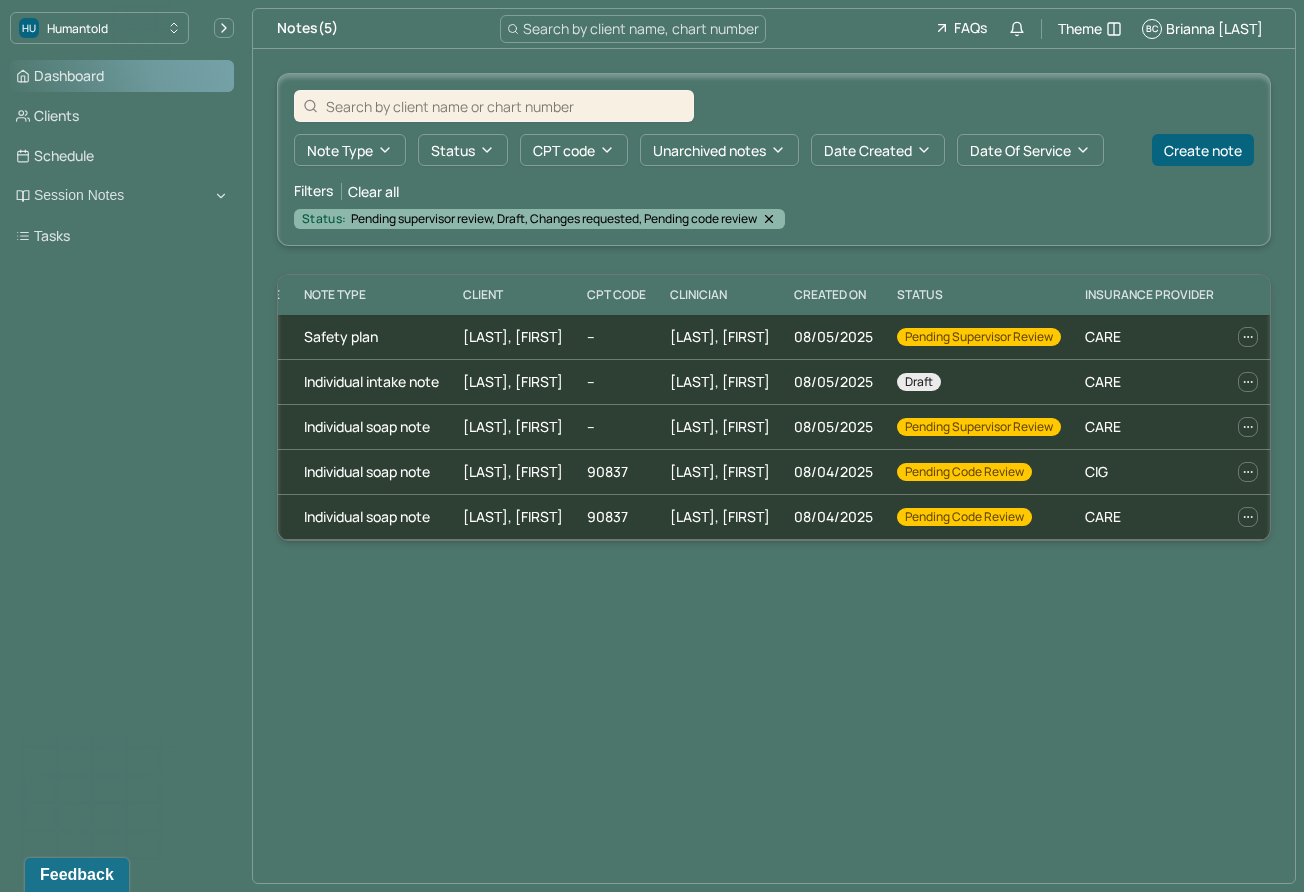 click on "Dashboard" at bounding box center (122, 76) 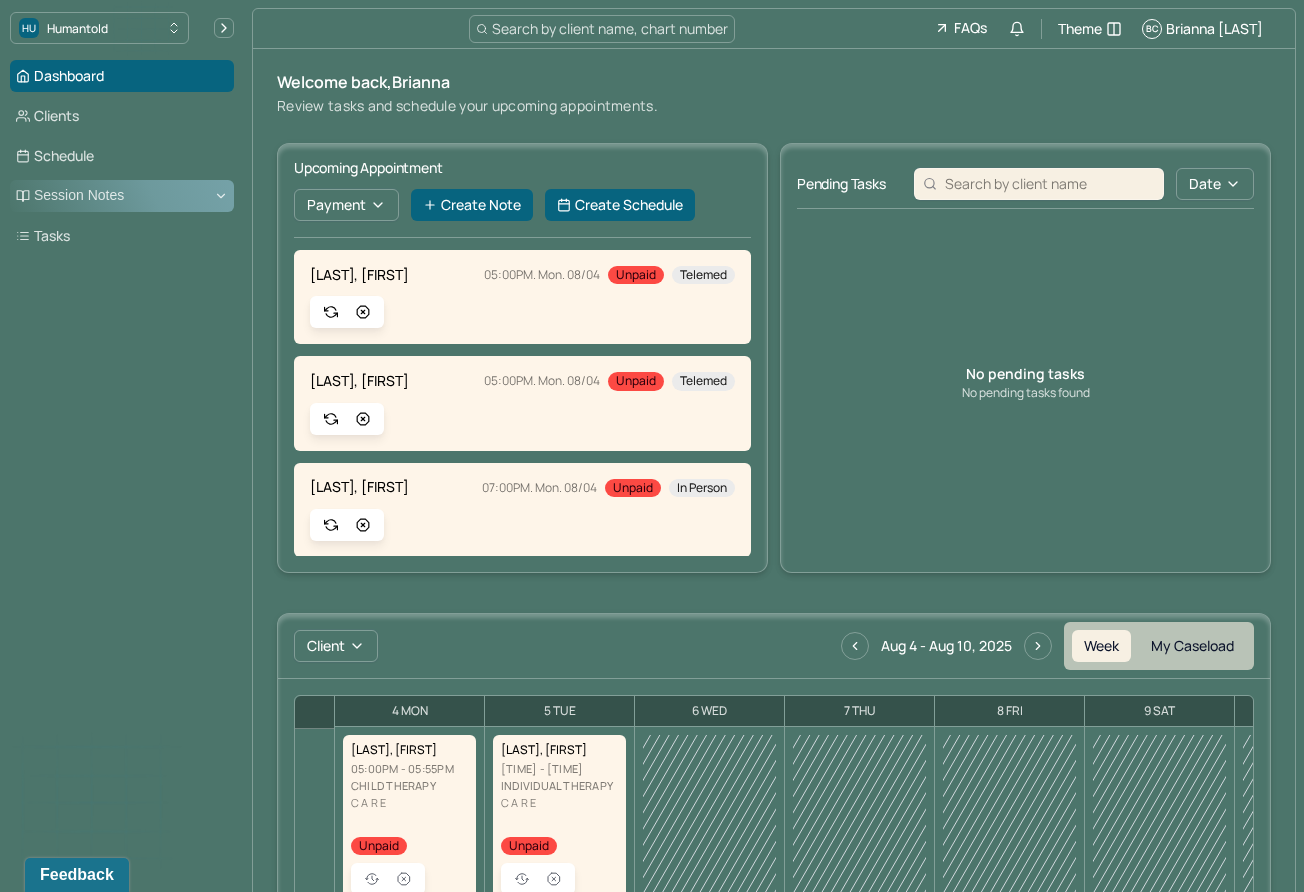 click on "Session Notes" at bounding box center [122, 196] 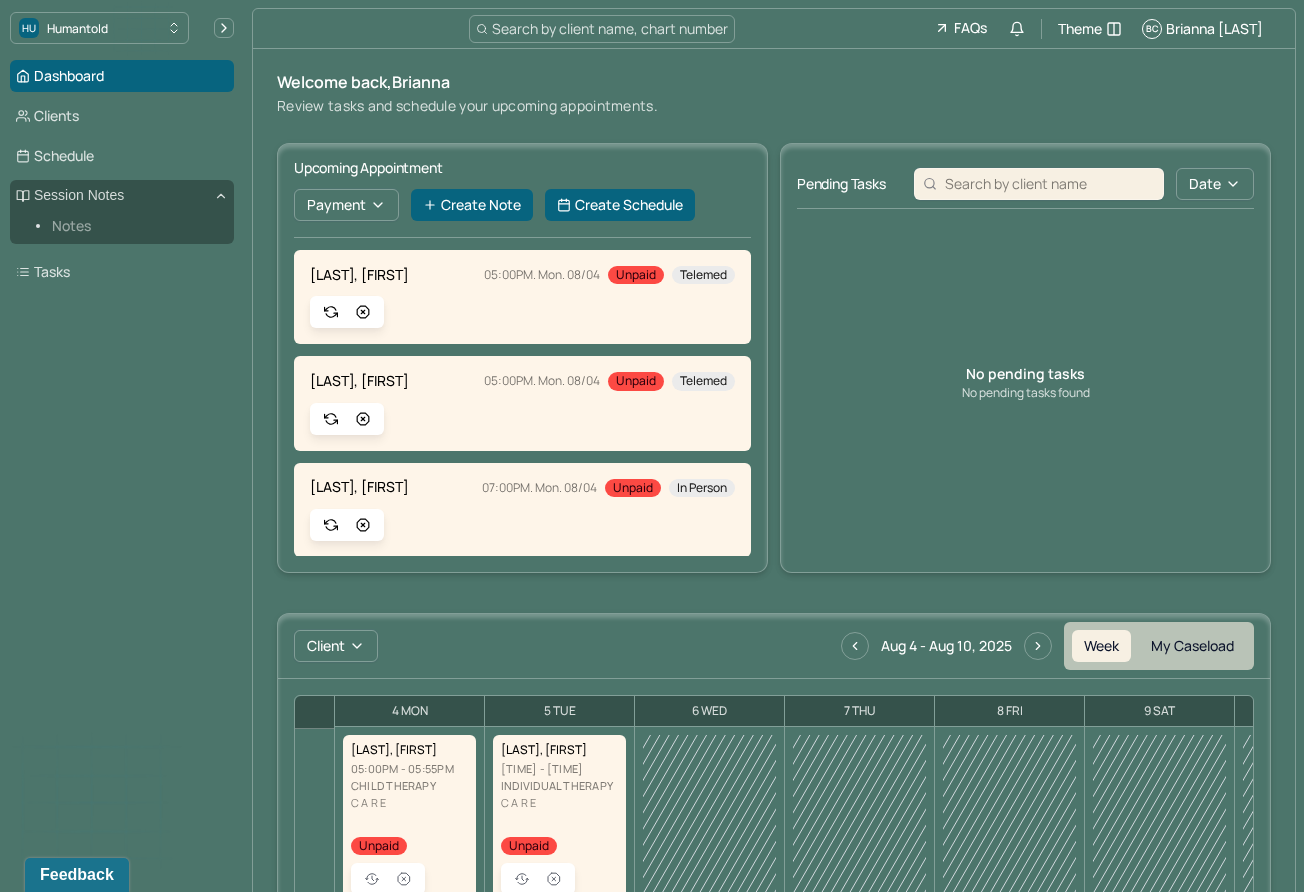 click on "Notes" at bounding box center [135, 226] 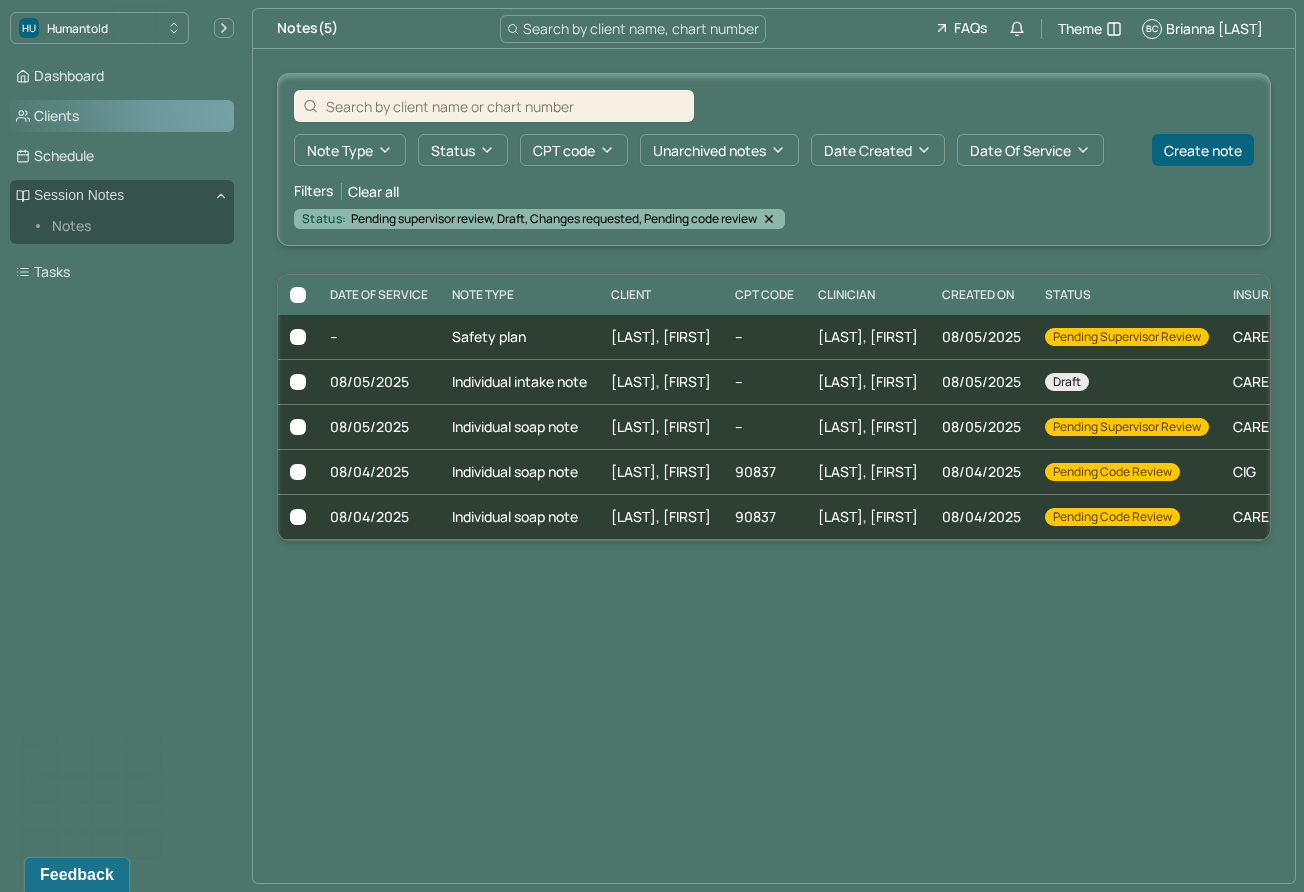 click on "Clients" at bounding box center (122, 116) 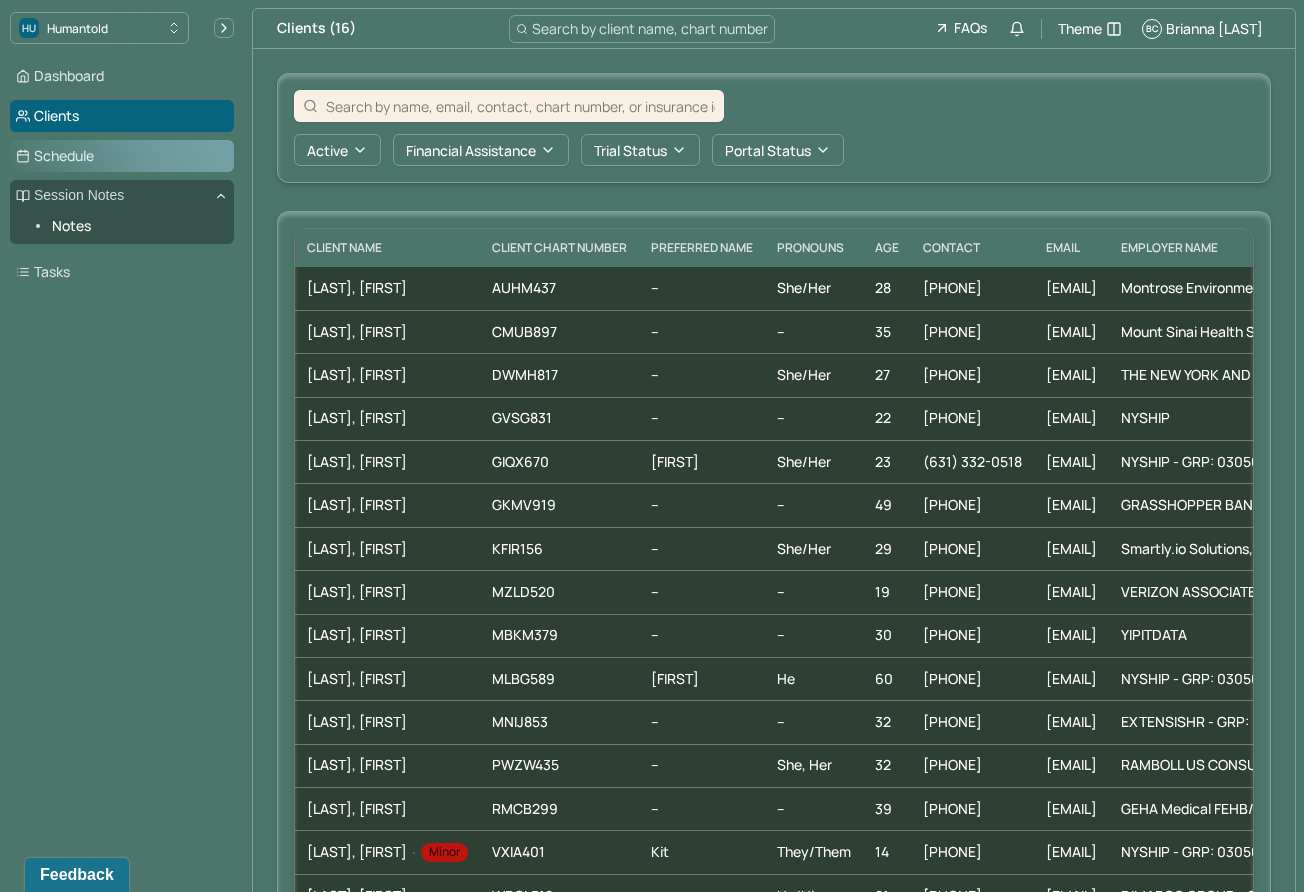 click on "Schedule" at bounding box center [122, 156] 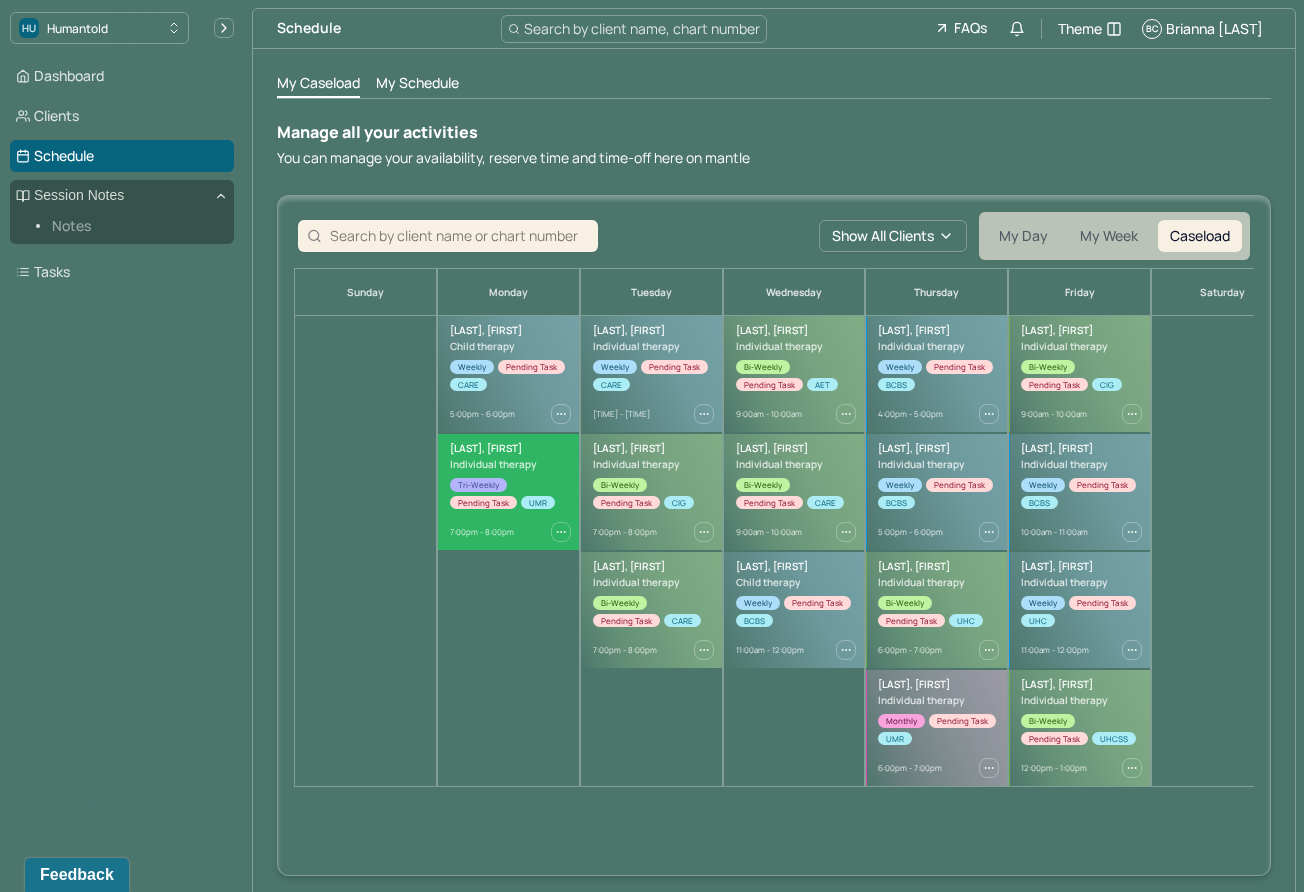 click on "Notes" at bounding box center (135, 226) 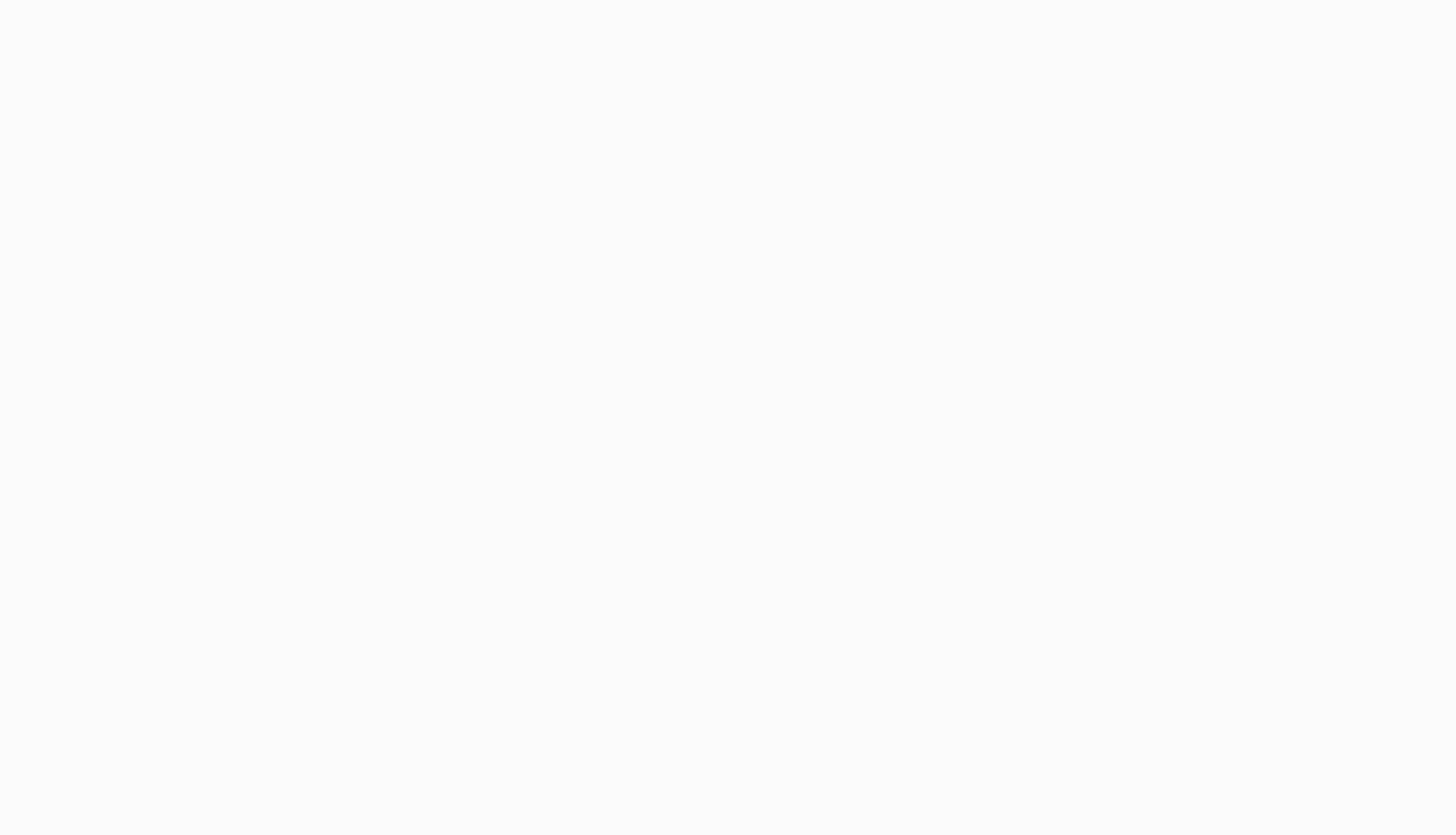scroll, scrollTop: 0, scrollLeft: 0, axis: both 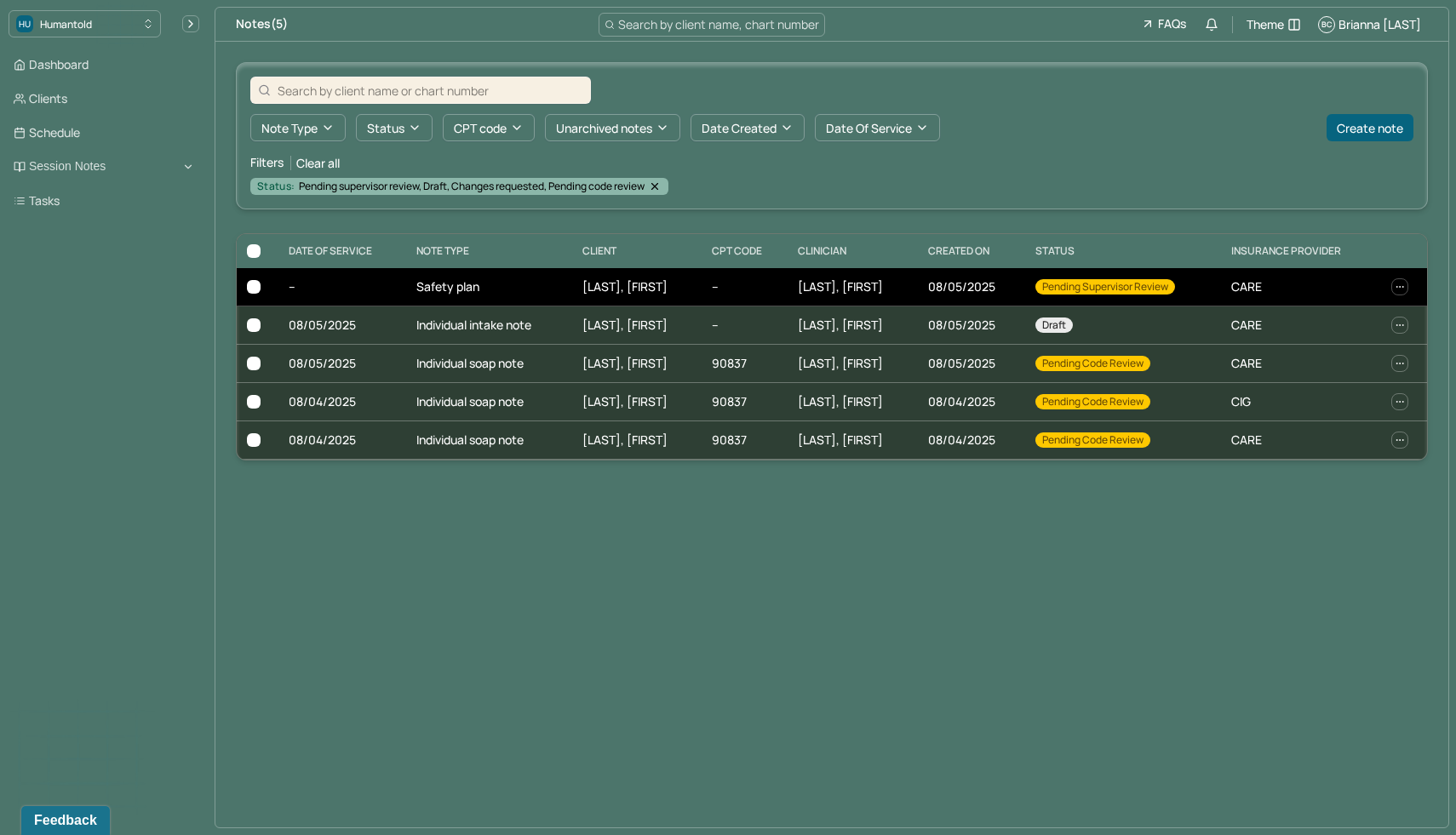 click on "[LAST], [FIRST]" at bounding box center [637, 287] 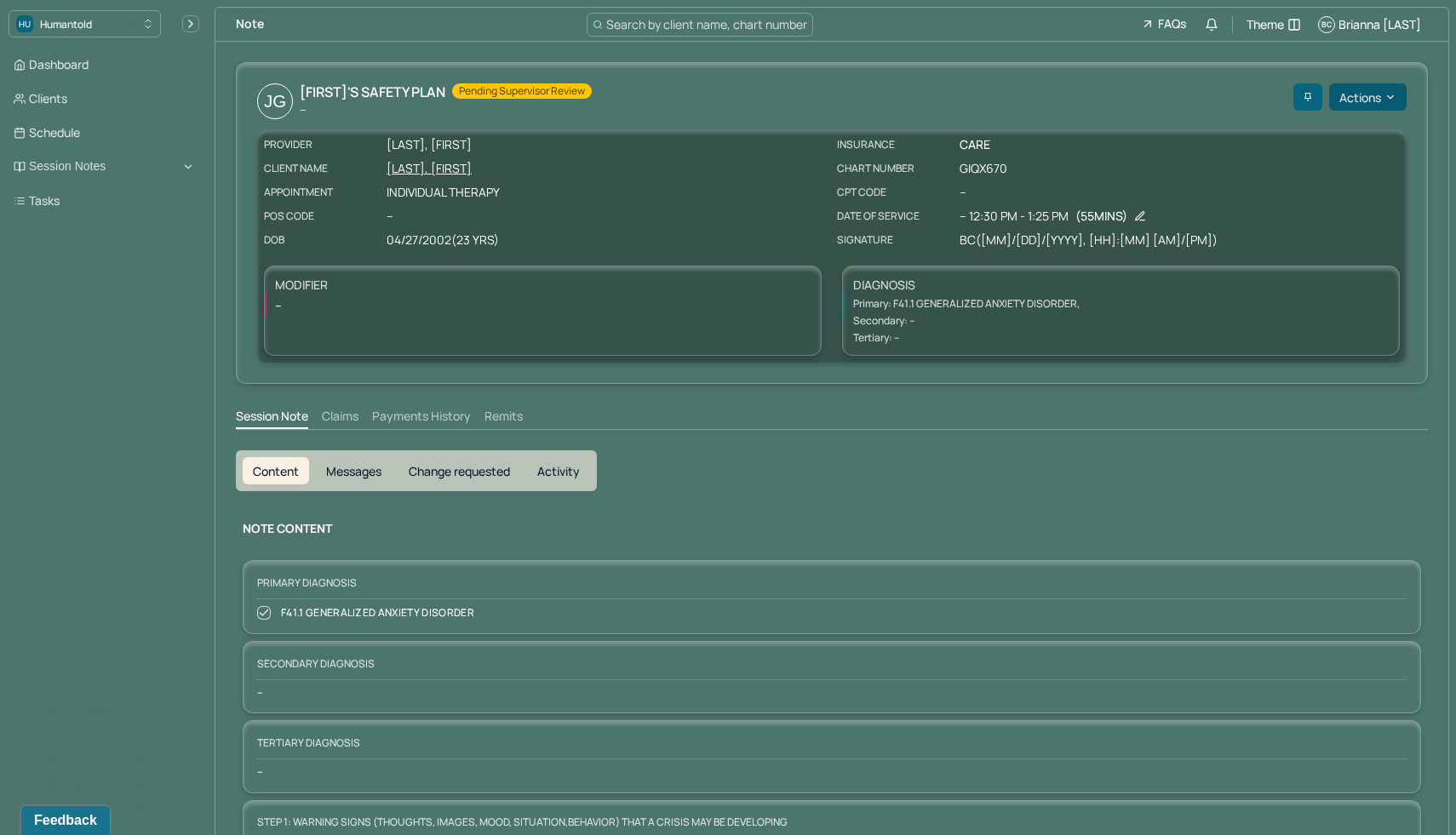 click on "Actions" at bounding box center (1367, 97) 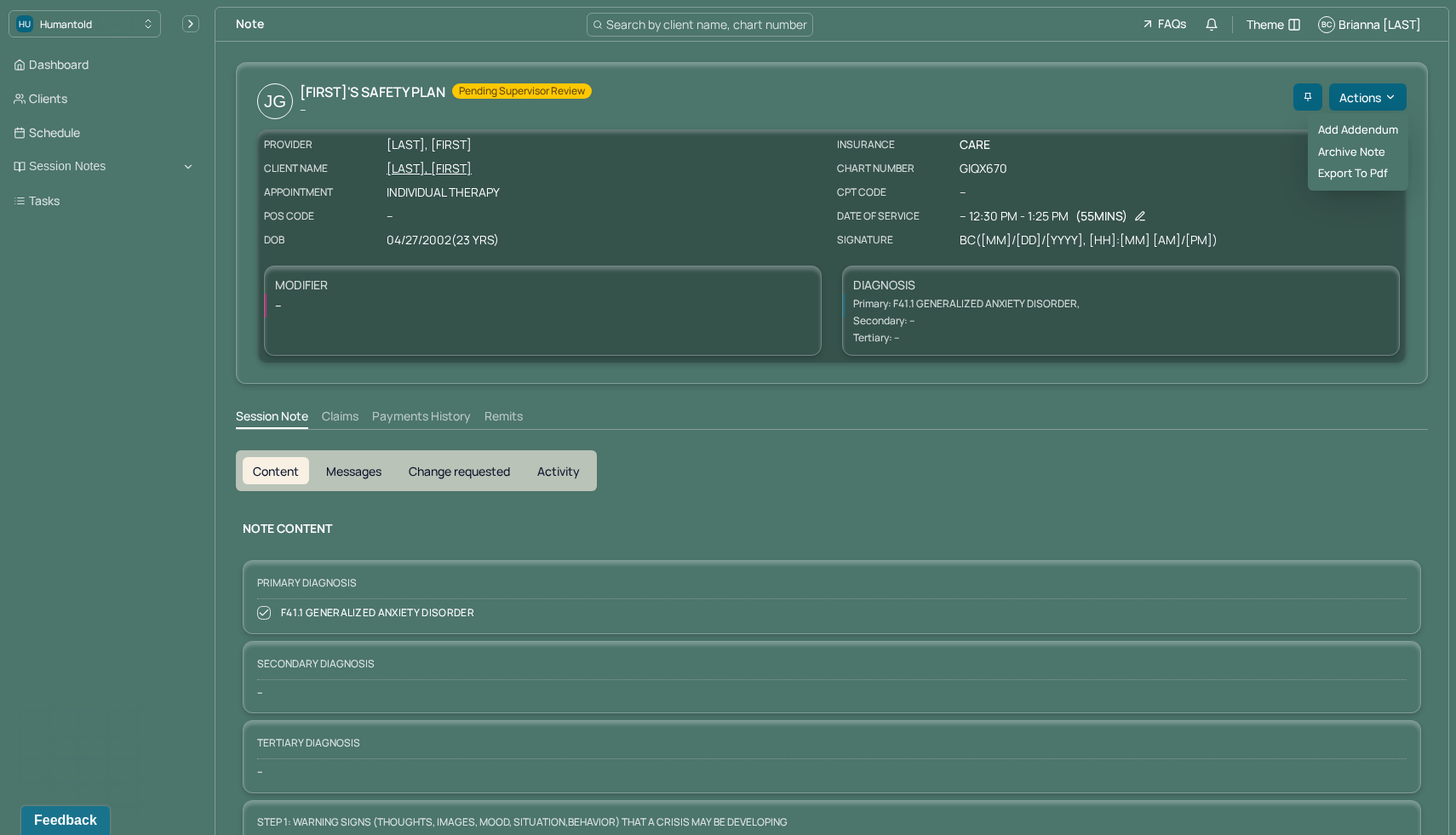 click on "JG Jennifer's   Safety plan -- Pending supervisor review" at bounding box center [771, 101] 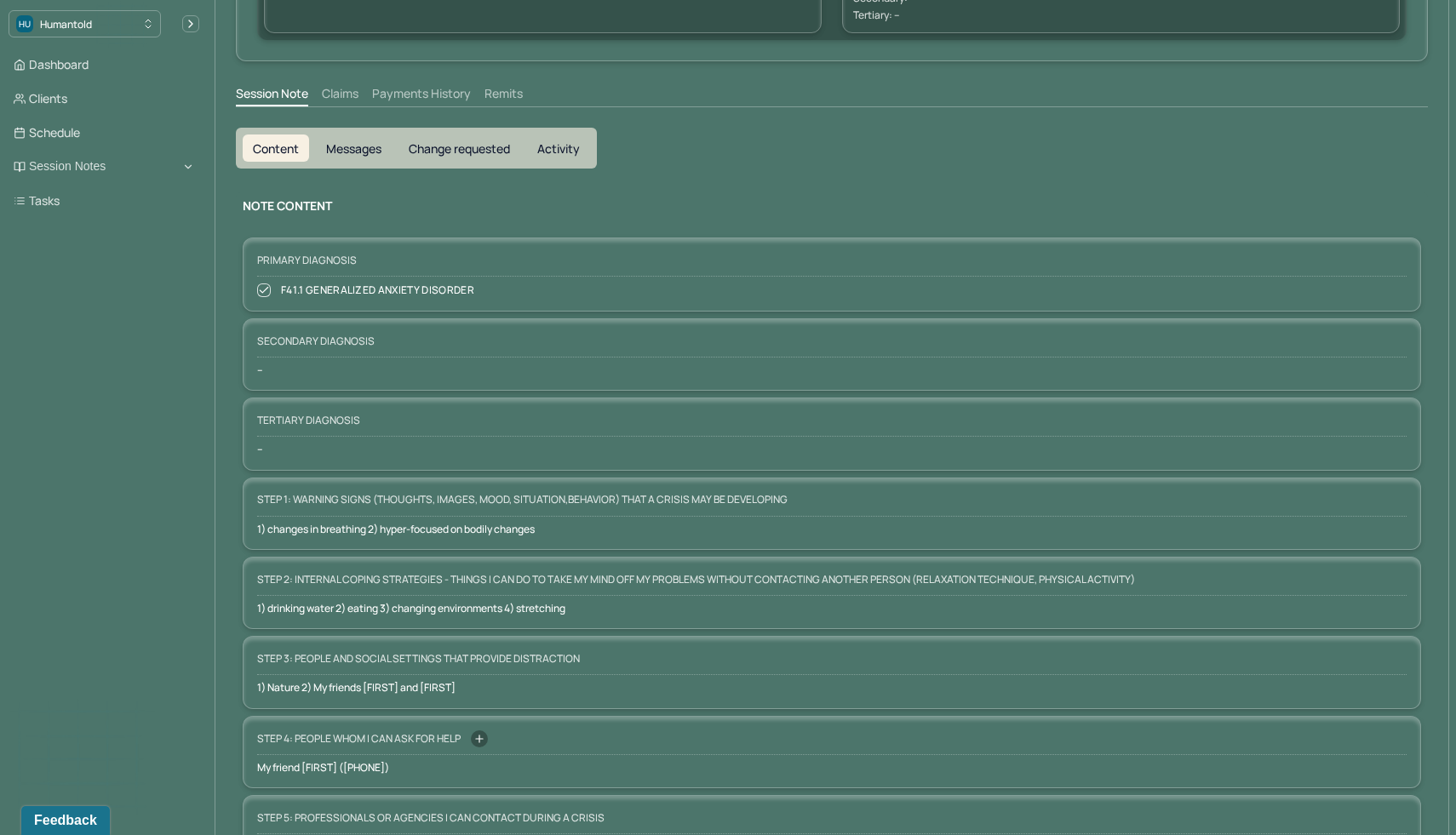 scroll, scrollTop: 0, scrollLeft: 0, axis: both 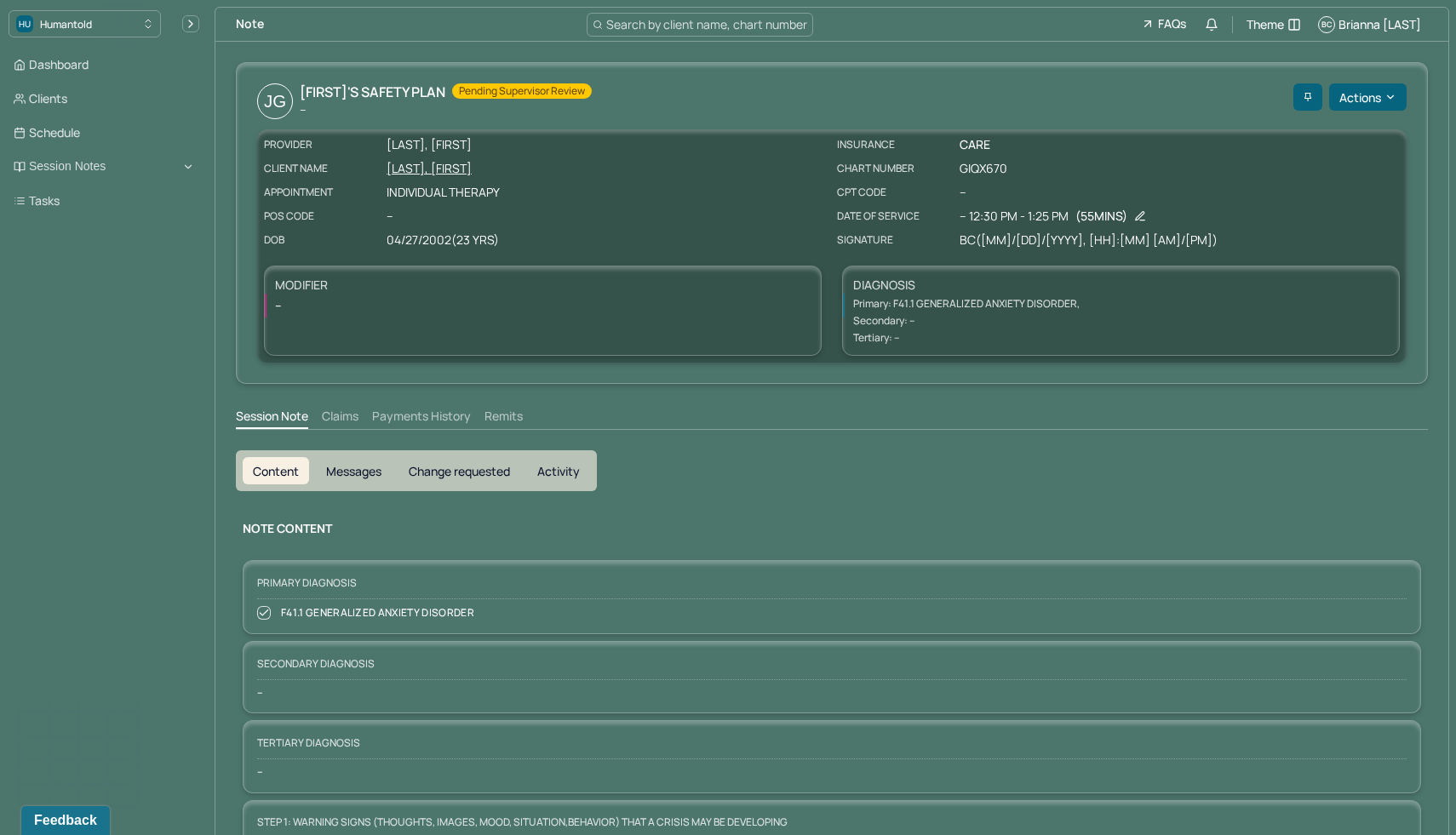click on "Change requested" at bounding box center [459, 471] 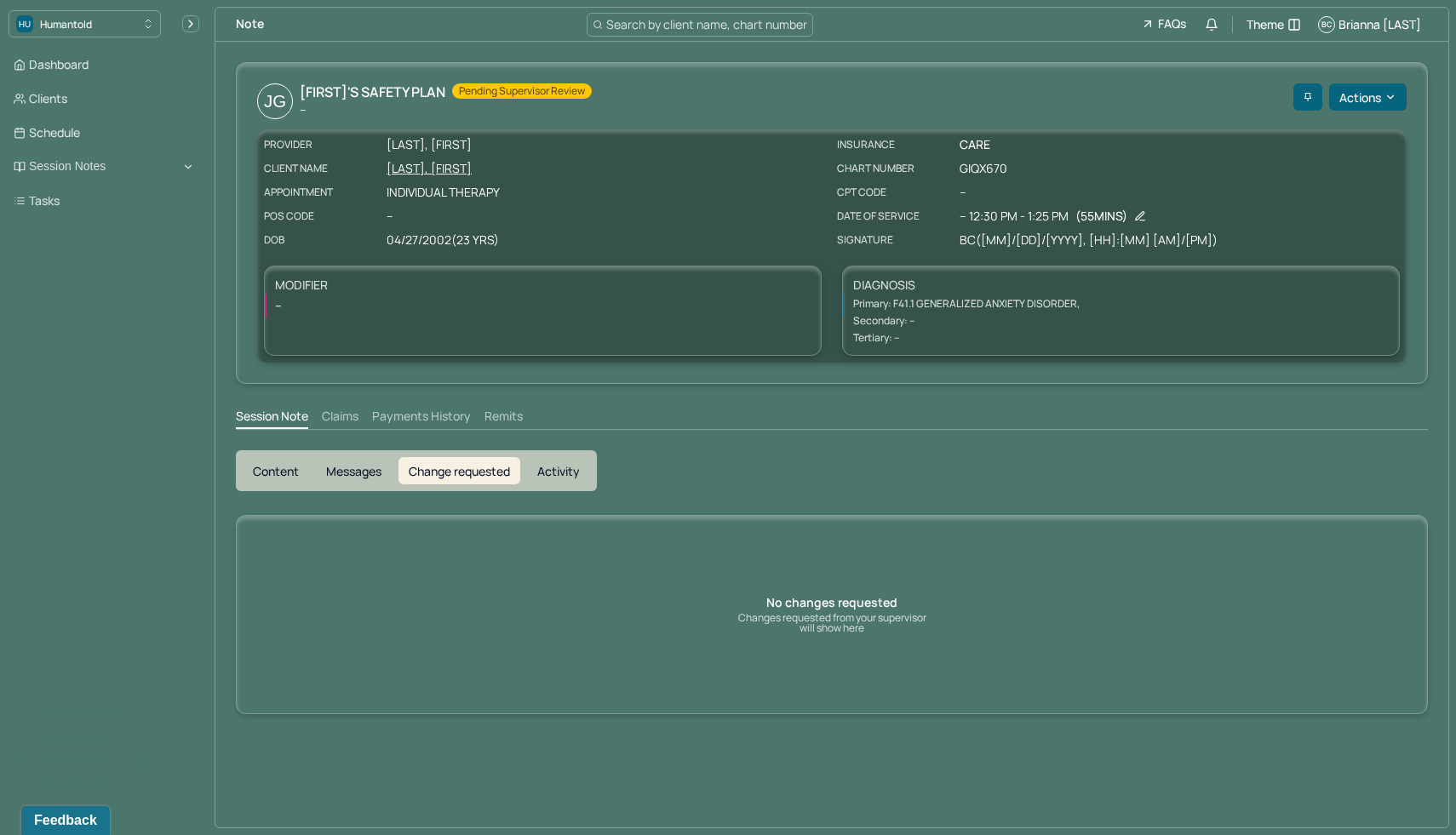 click on "Content" at bounding box center (276, 471) 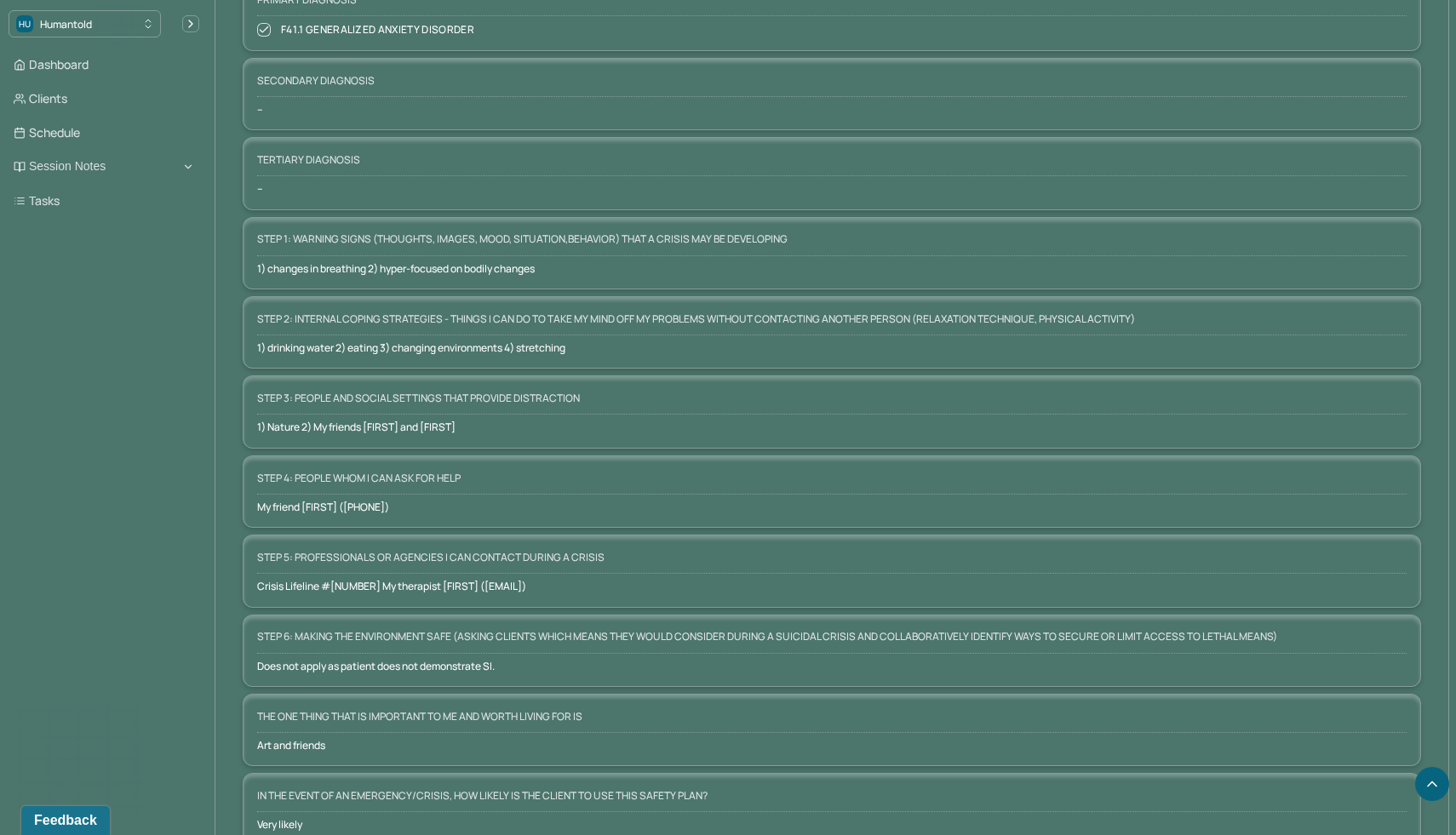 scroll, scrollTop: 580, scrollLeft: 0, axis: vertical 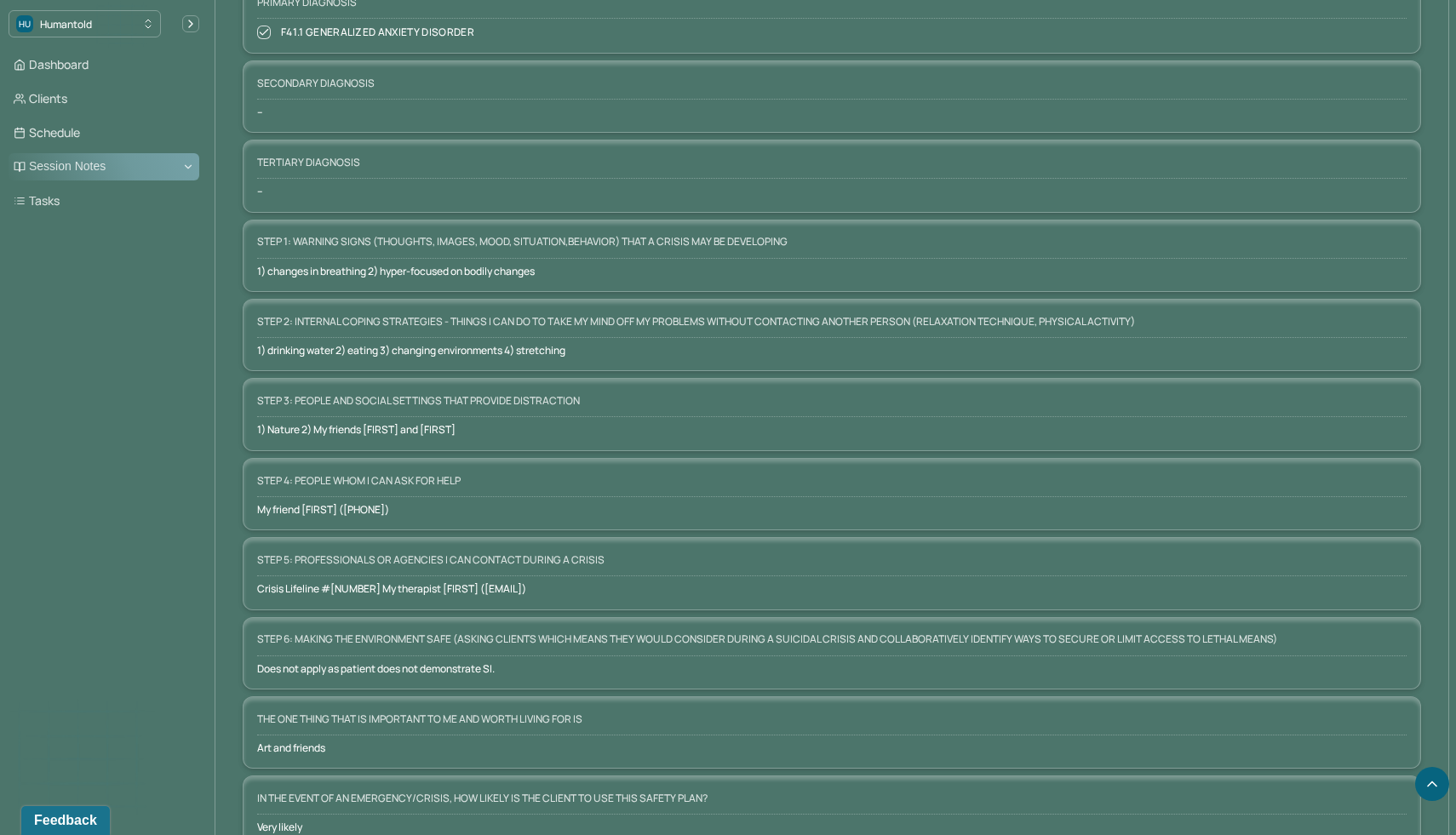 click on "Session Notes" at bounding box center [104, 167] 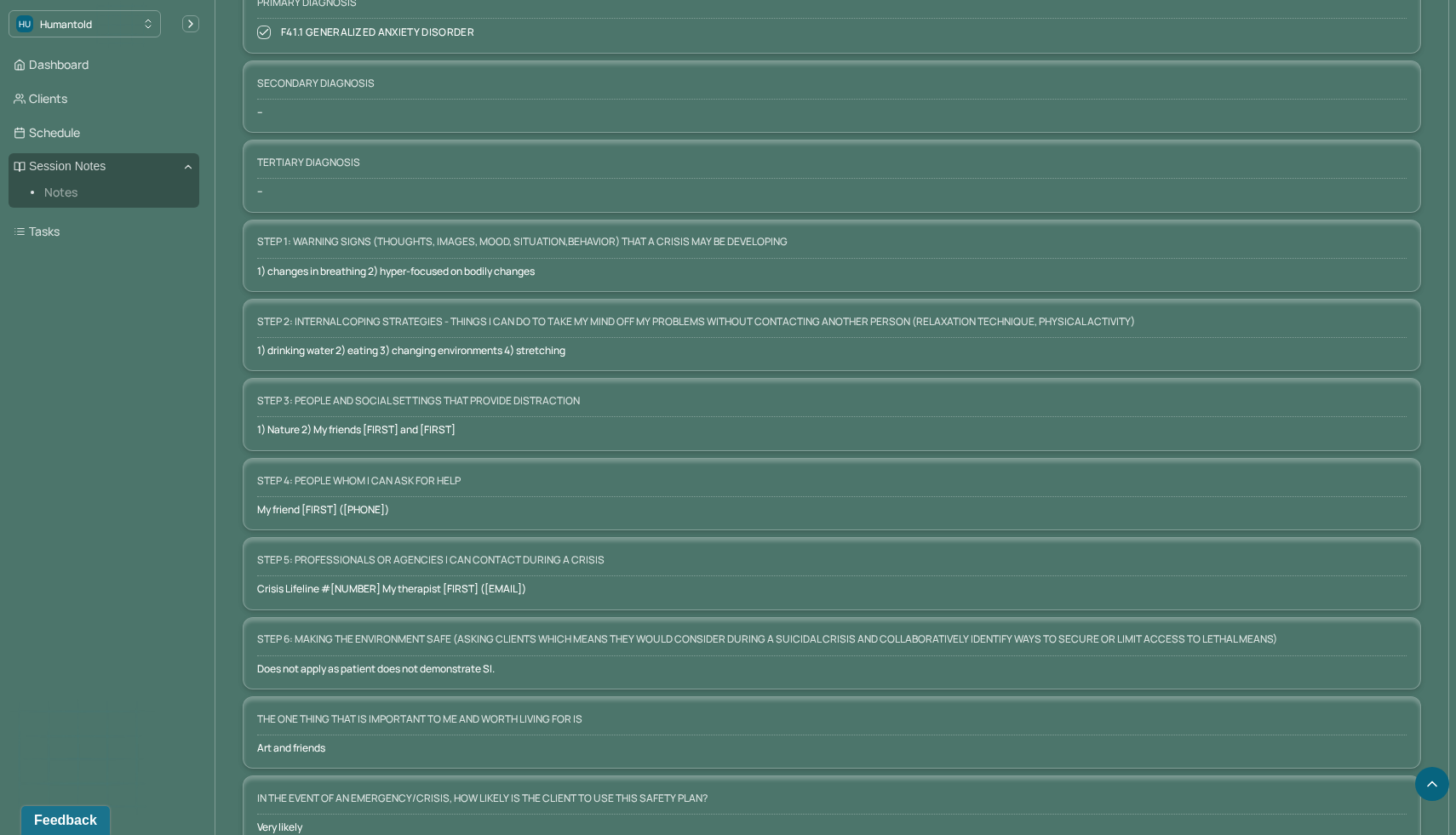 click on "Notes" at bounding box center (115, 192) 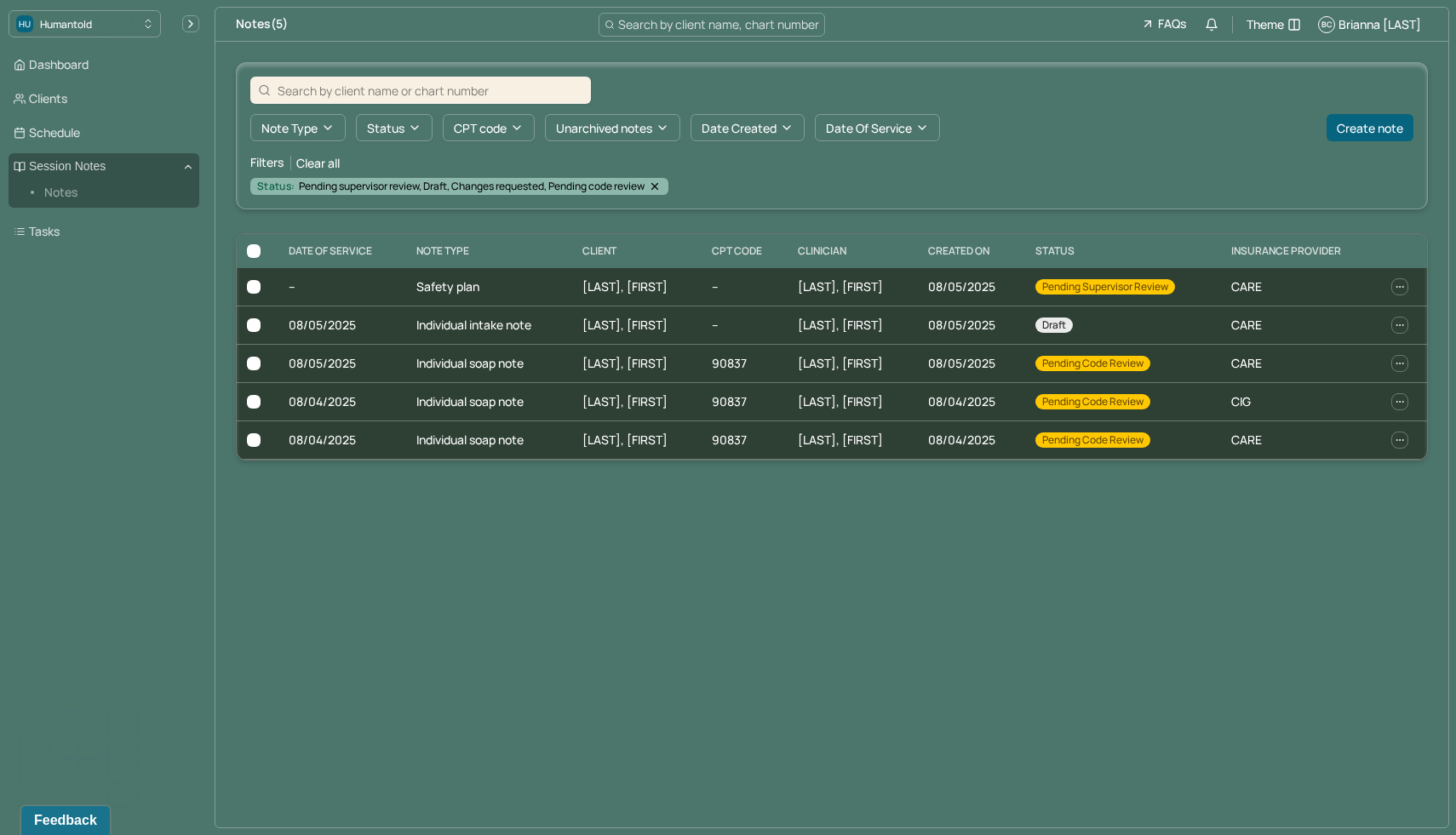 scroll, scrollTop: 0, scrollLeft: 0, axis: both 